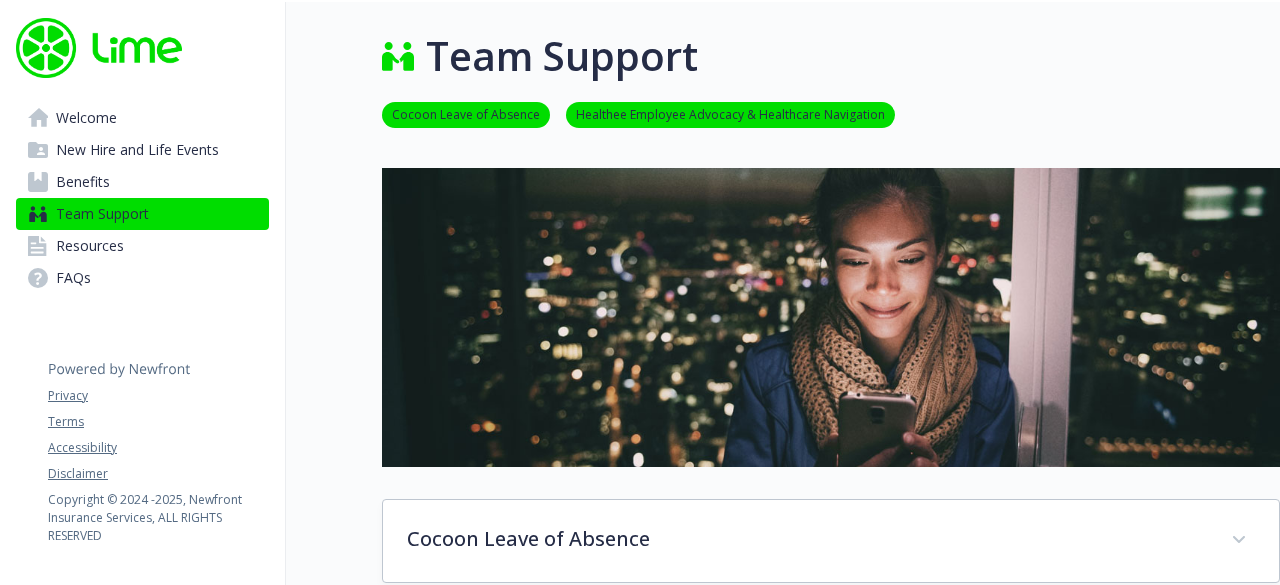 scroll, scrollTop: 0, scrollLeft: 0, axis: both 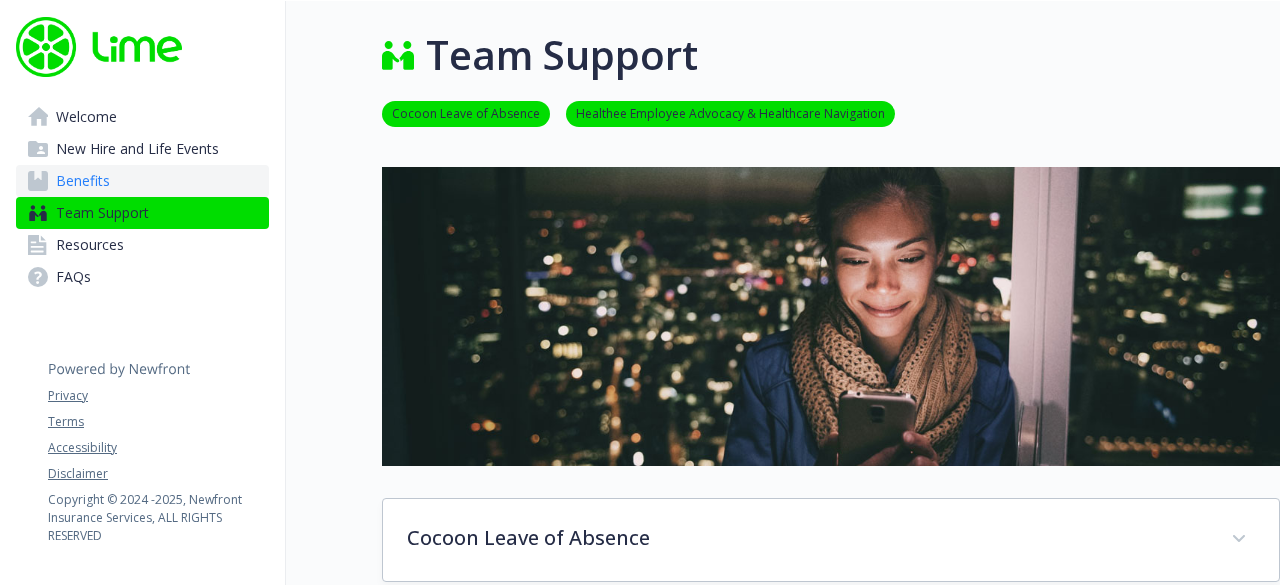 click on "Benefits" at bounding box center (83, 181) 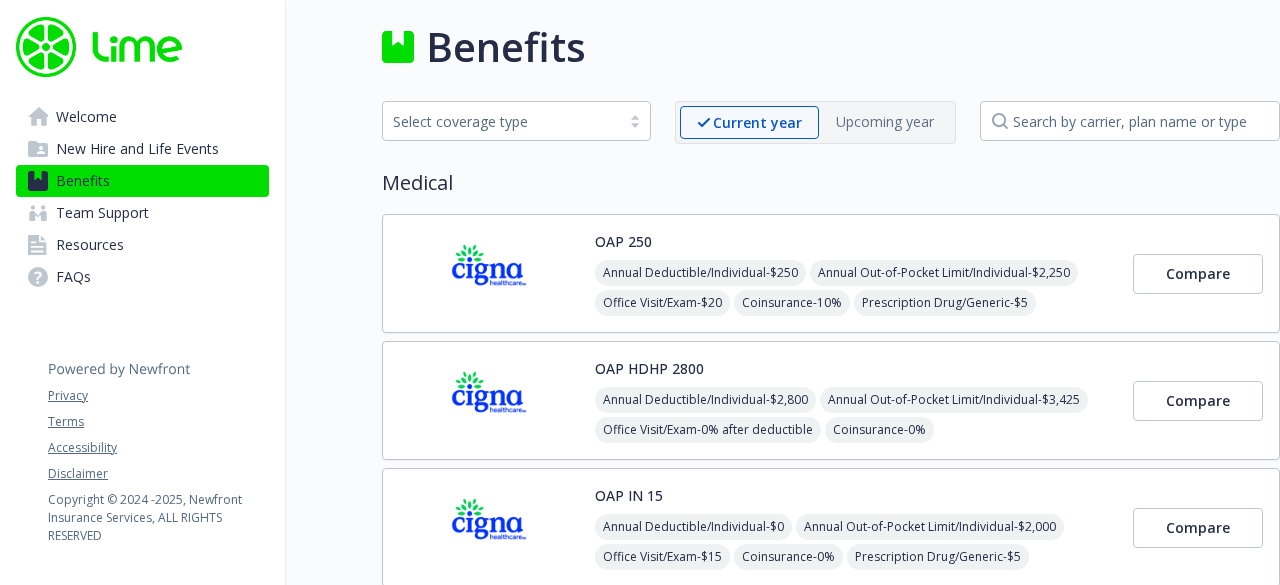 scroll, scrollTop: 0, scrollLeft: 0, axis: both 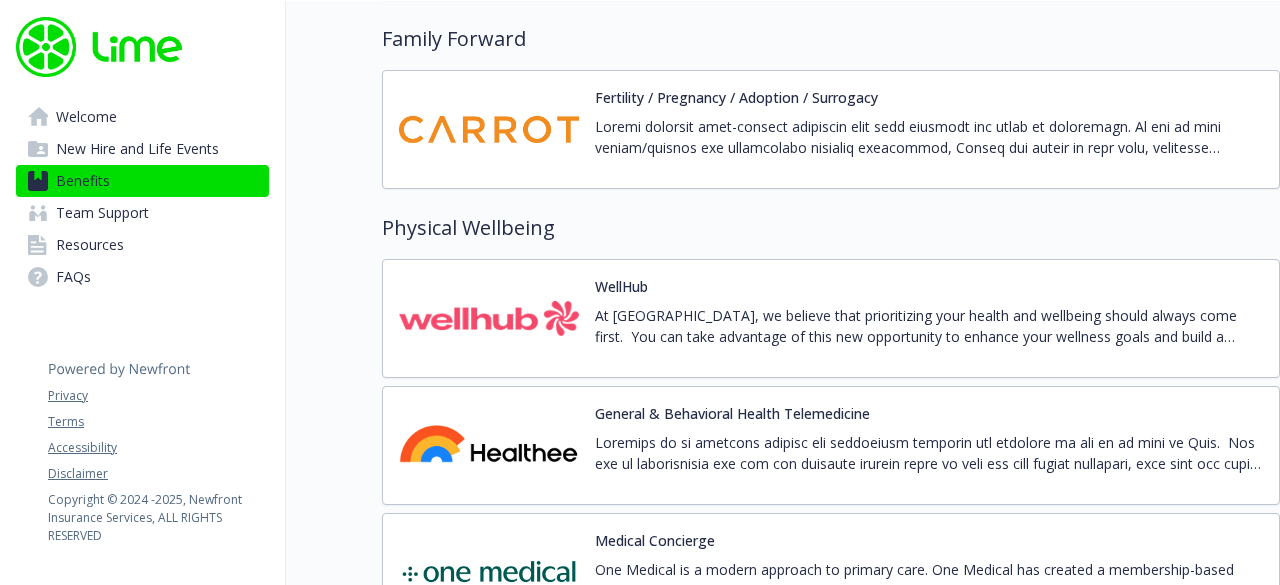 click on "At [GEOGRAPHIC_DATA], we believe that prioritizing your health and wellbeing should always come first.  You can take advantage of this new opportunity to enhance your wellness goals and build a better you. Through our wellness partnership, you will have access to:
13k gyms and studios in the US
35+ wellbeing apps focused on topics like meditation, nutrition, healthy habits, and fitness
Private sessions or wellness coach sessions
Live and on-demand classes from popular gym partners
We strongly encourage you to explore the resources Wellhub offers to support your wellbeing, including tiered discounted gym passes. Please contact Wellhub Customer Support or use the chat function within the mobile app if you have any questions about Wellhub's offerings." at bounding box center (929, 326) 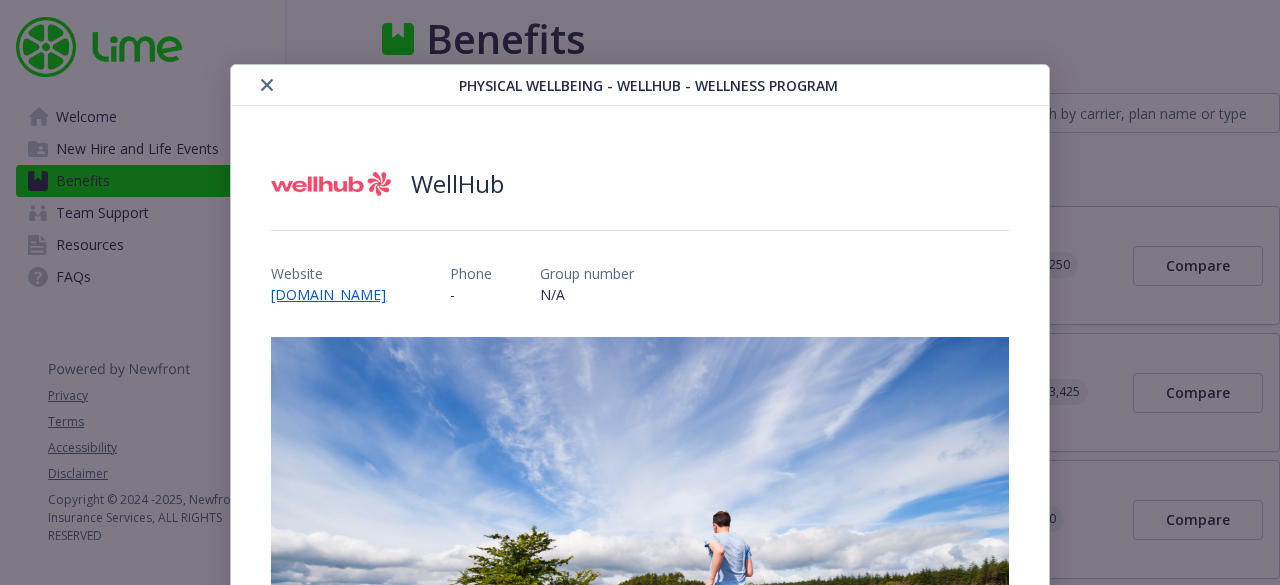 scroll, scrollTop: 4139, scrollLeft: 0, axis: vertical 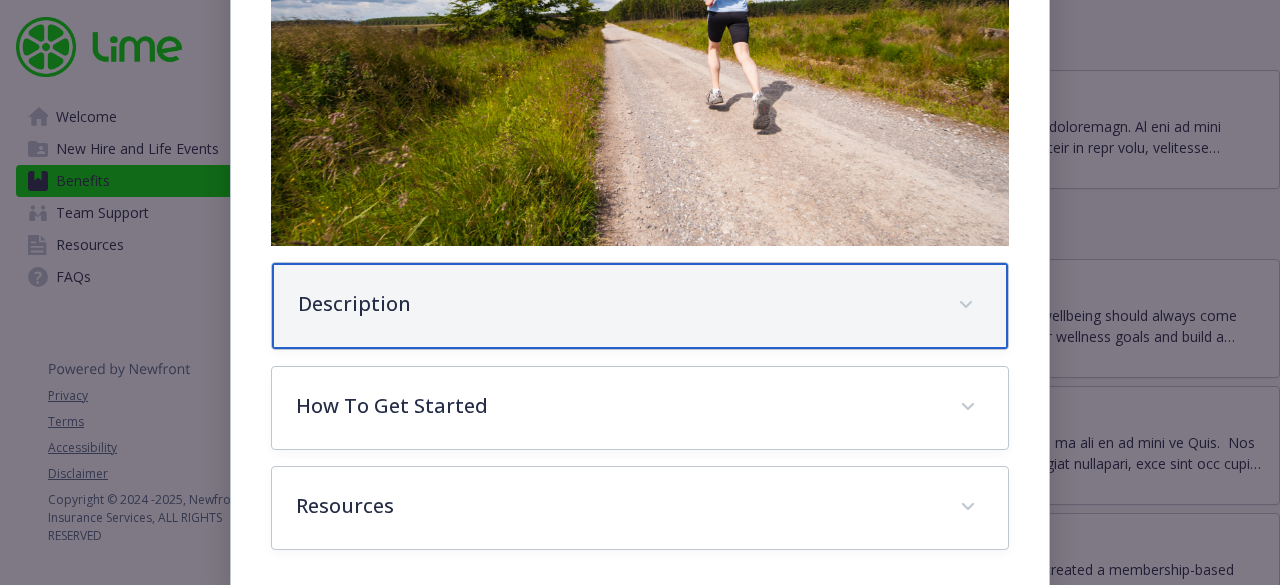 click on "Description" at bounding box center [639, 306] 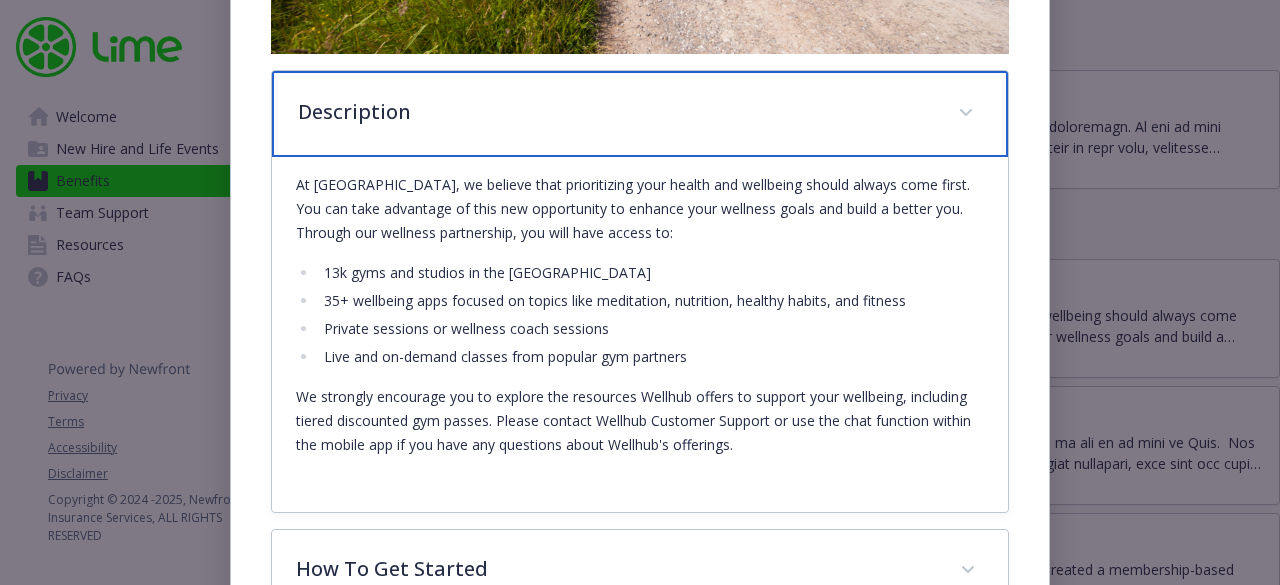 scroll, scrollTop: 942, scrollLeft: 0, axis: vertical 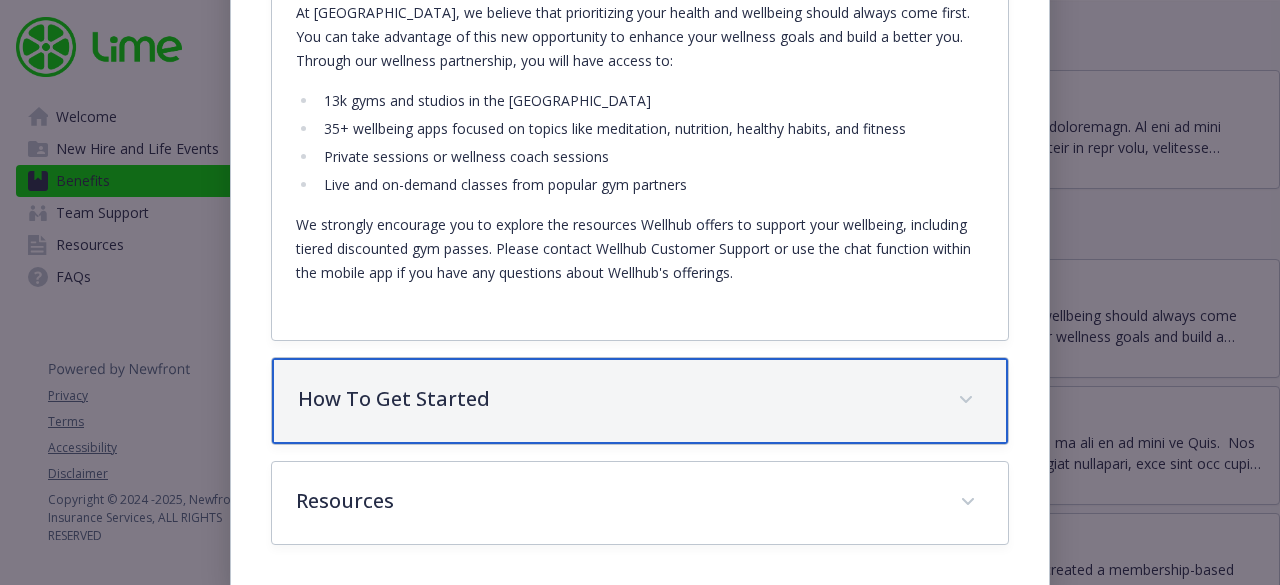click on "How To Get Started" at bounding box center [615, 399] 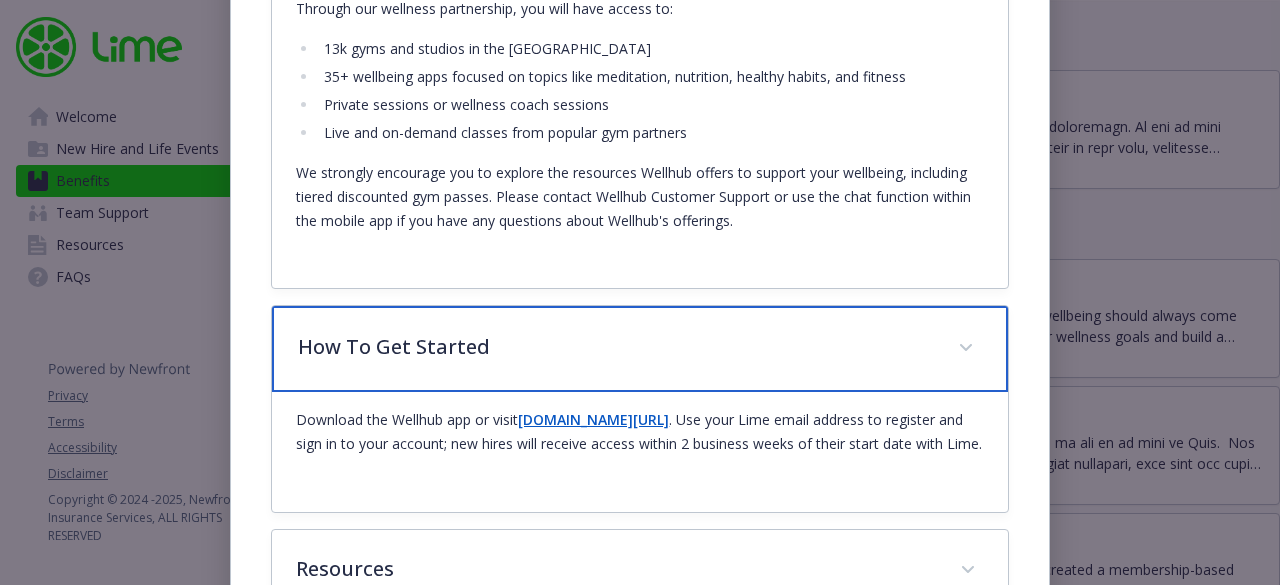 scroll, scrollTop: 1086, scrollLeft: 0, axis: vertical 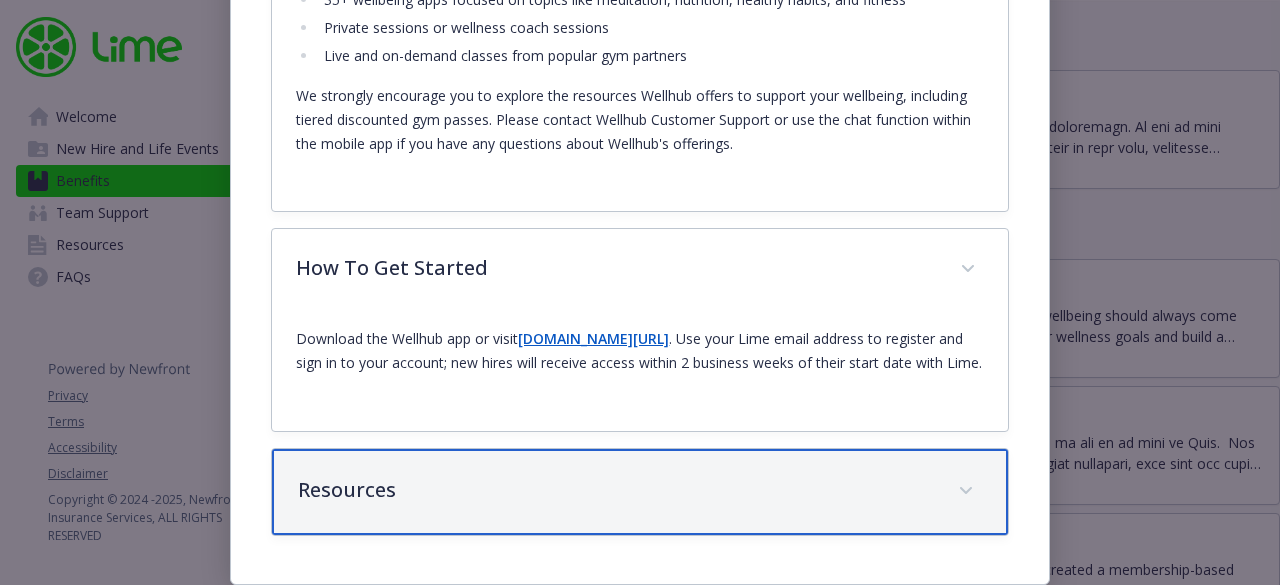 click on "Resources" at bounding box center [615, 490] 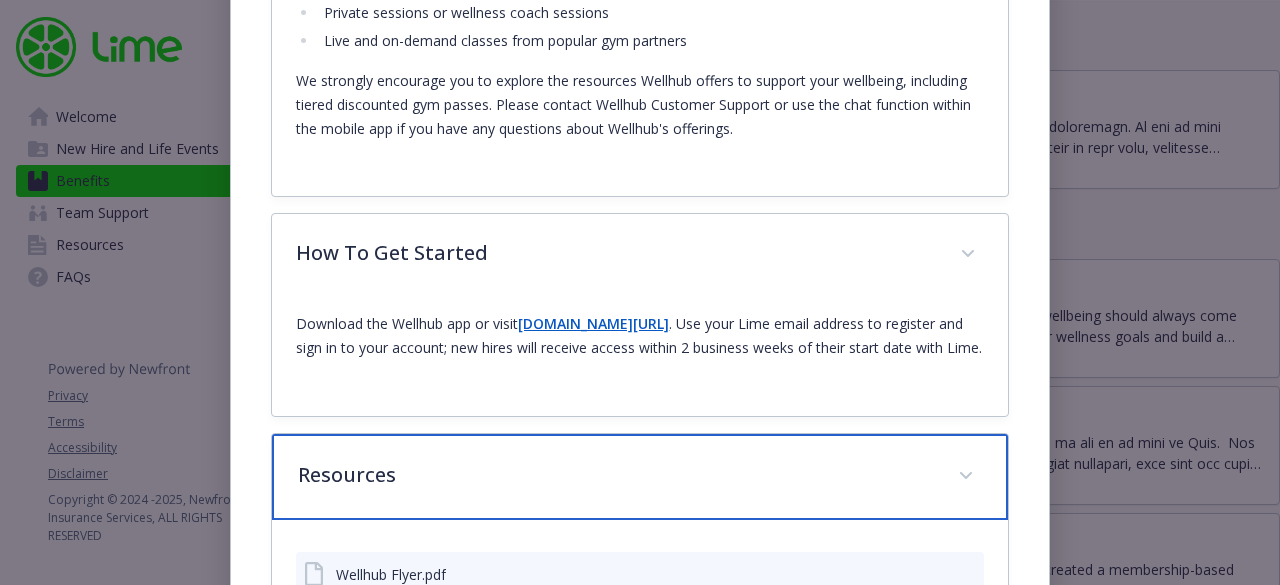 scroll, scrollTop: 1202, scrollLeft: 0, axis: vertical 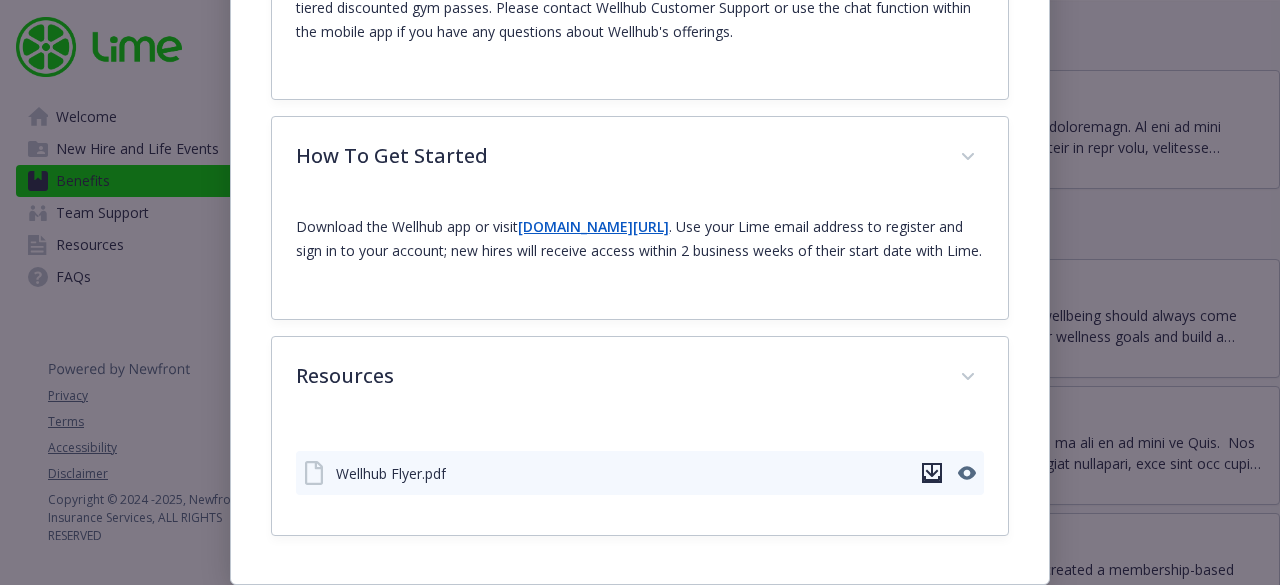 click 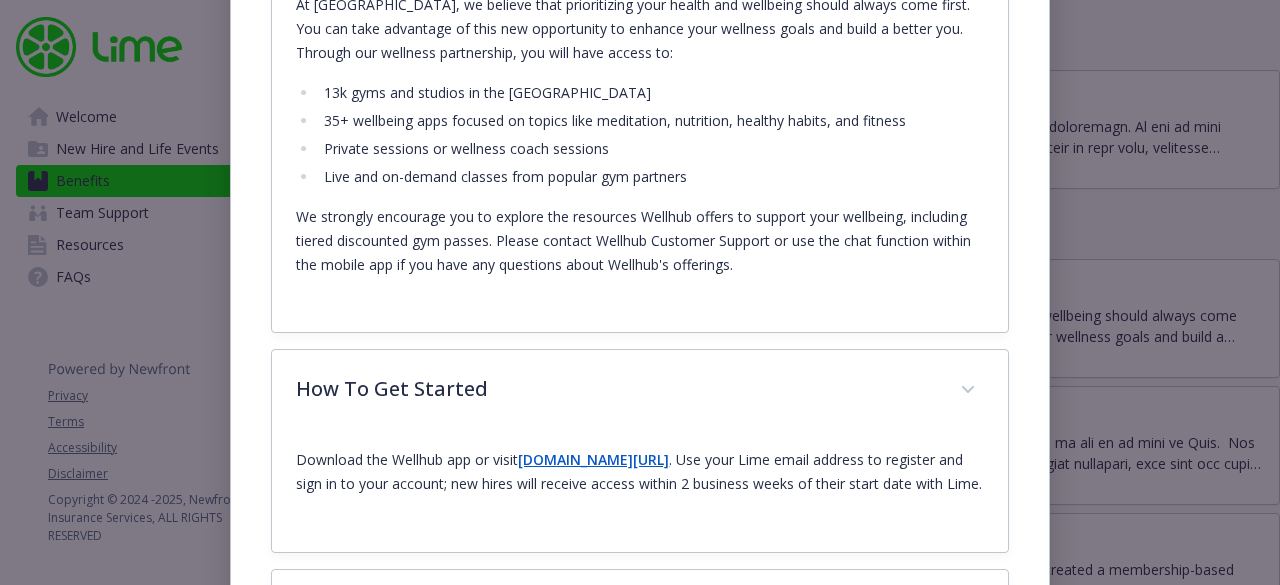 scroll, scrollTop: 952, scrollLeft: 0, axis: vertical 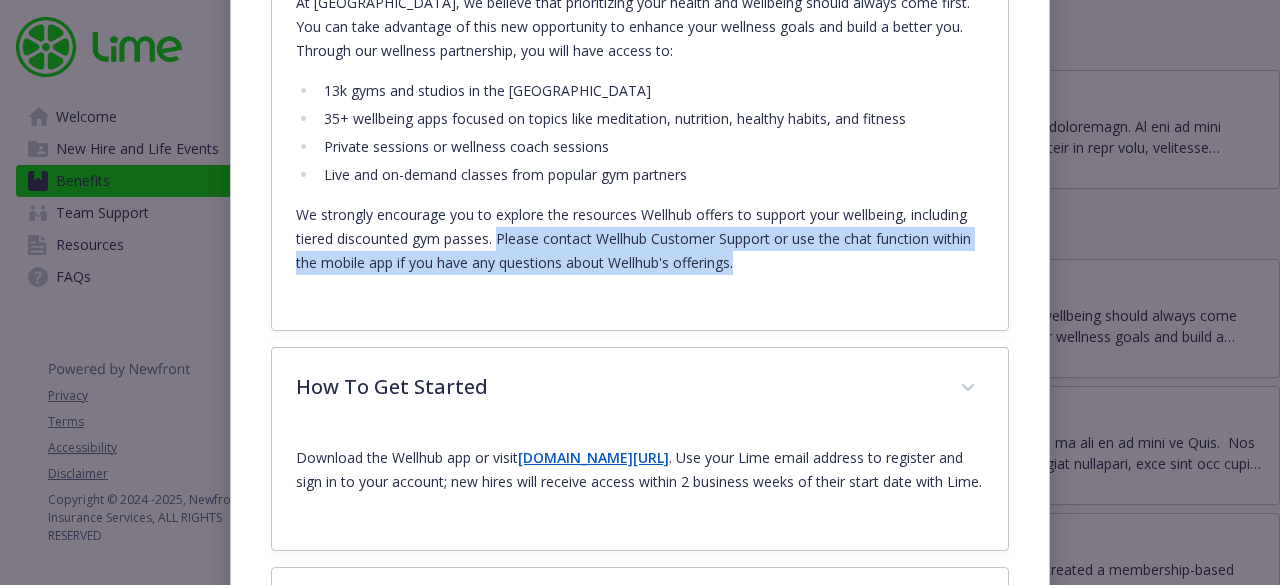 drag, startPoint x: 494, startPoint y: 231, endPoint x: 842, endPoint y: 256, distance: 348.89682 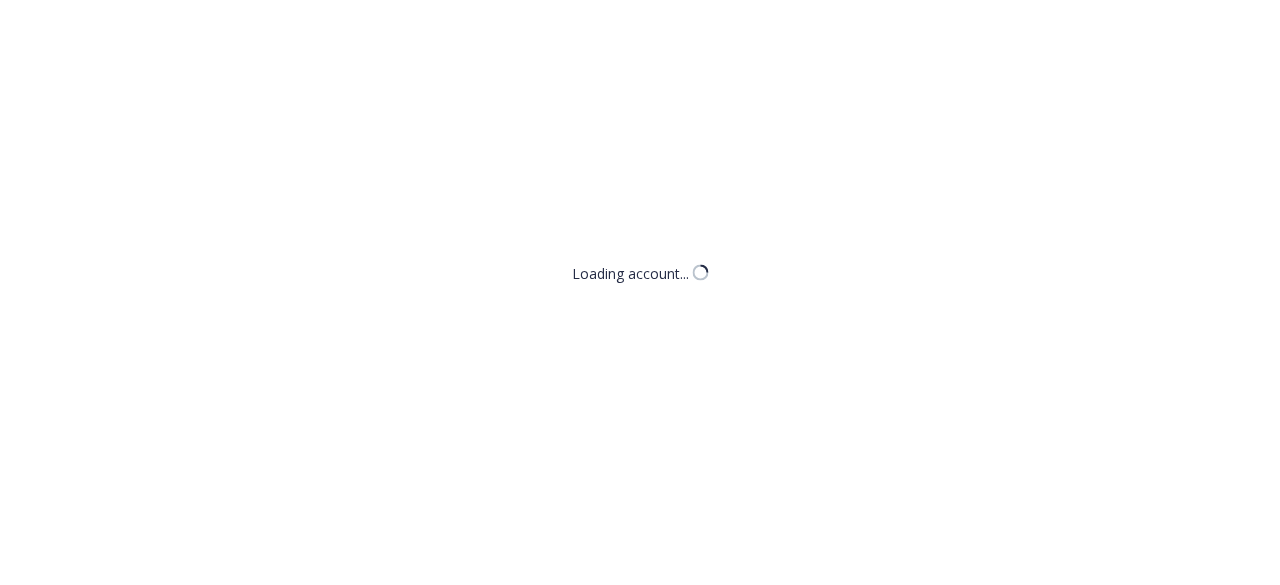 scroll, scrollTop: 0, scrollLeft: 0, axis: both 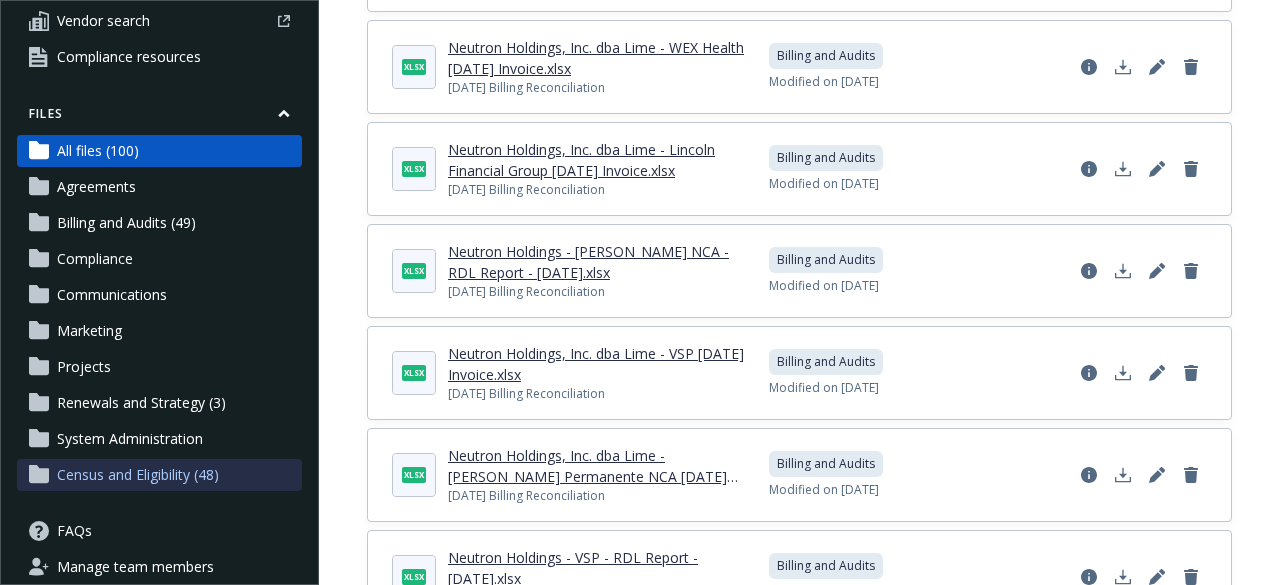 click on "Census and Eligibility (48)" at bounding box center [138, 475] 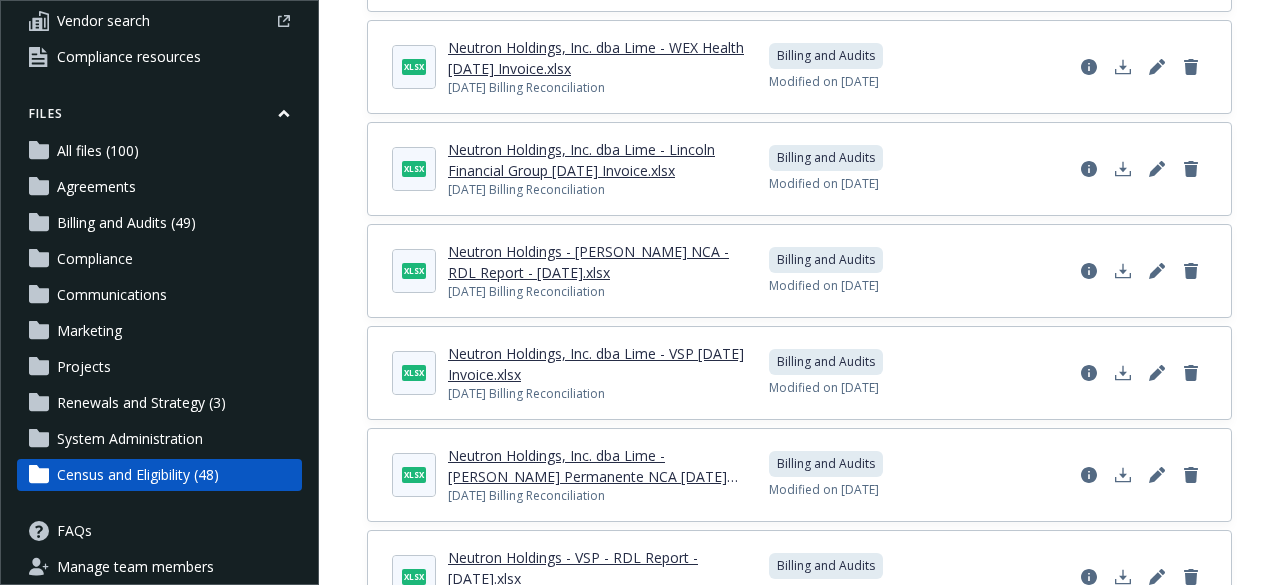scroll, scrollTop: 0, scrollLeft: 0, axis: both 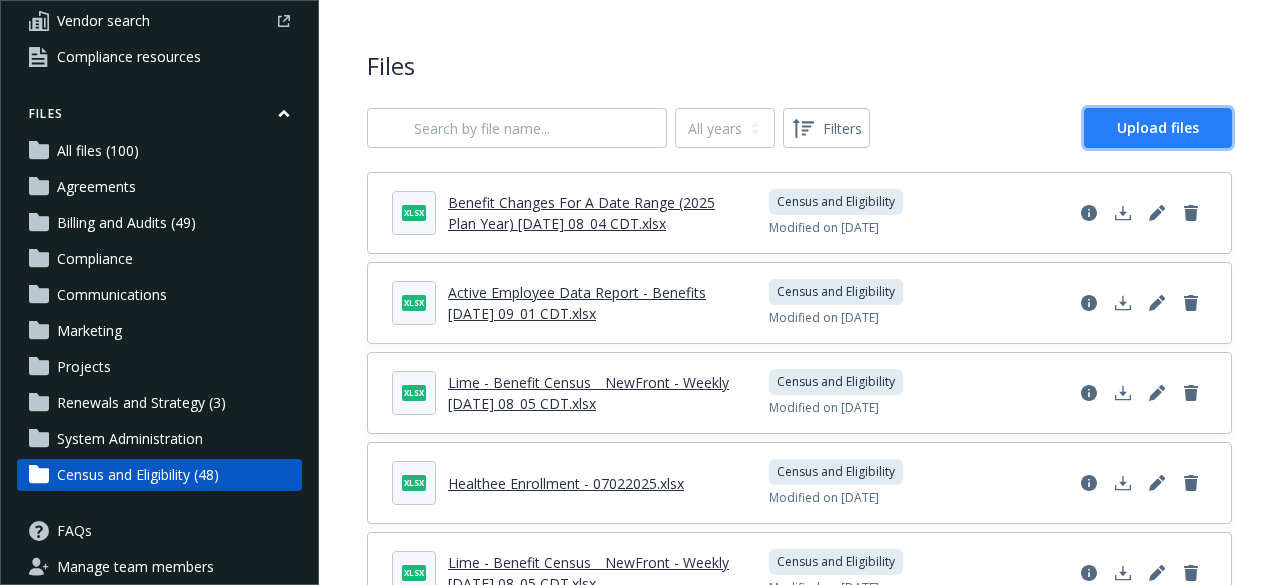 click on "Upload files" at bounding box center [1158, 127] 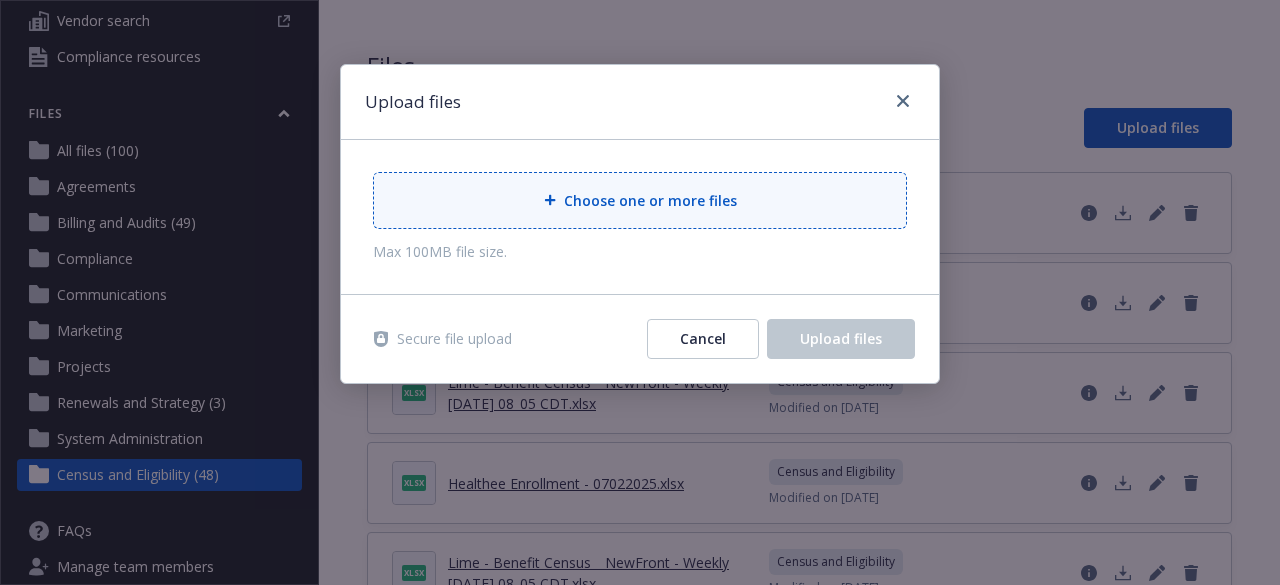 click on "Choose one or more files" at bounding box center [650, 200] 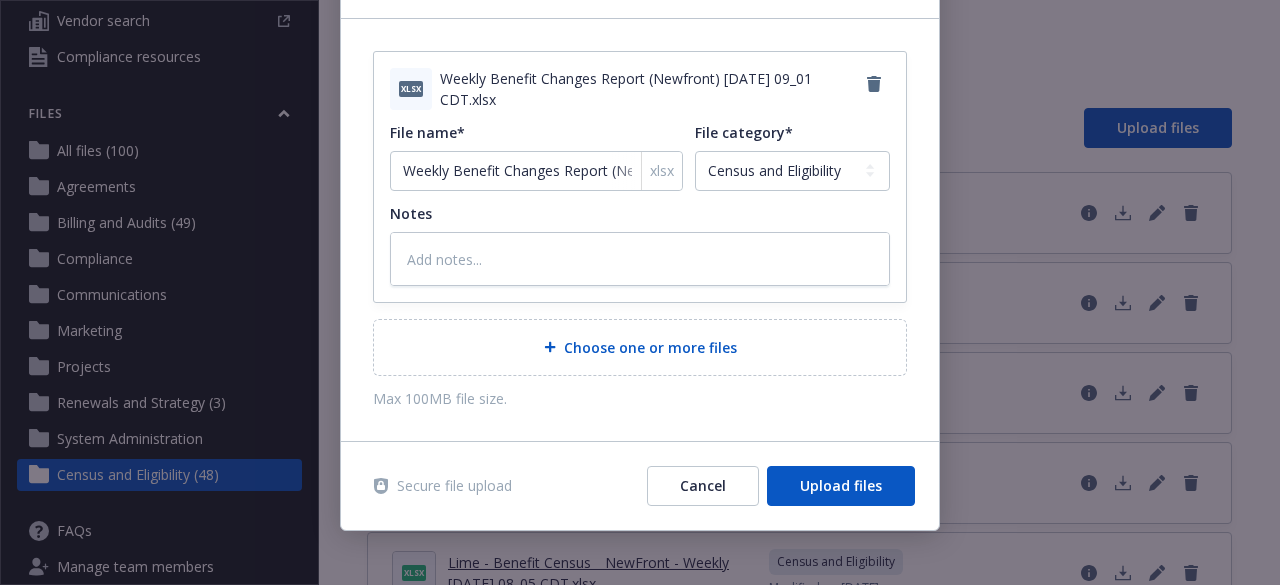 scroll, scrollTop: 124, scrollLeft: 0, axis: vertical 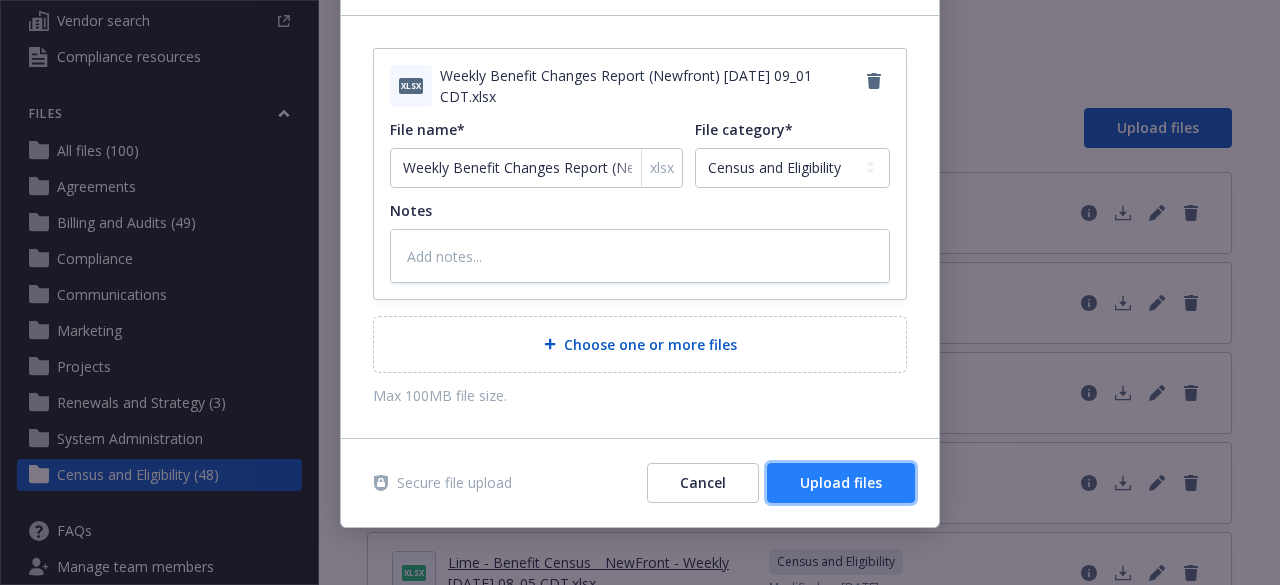 click on "Upload files" at bounding box center (841, 483) 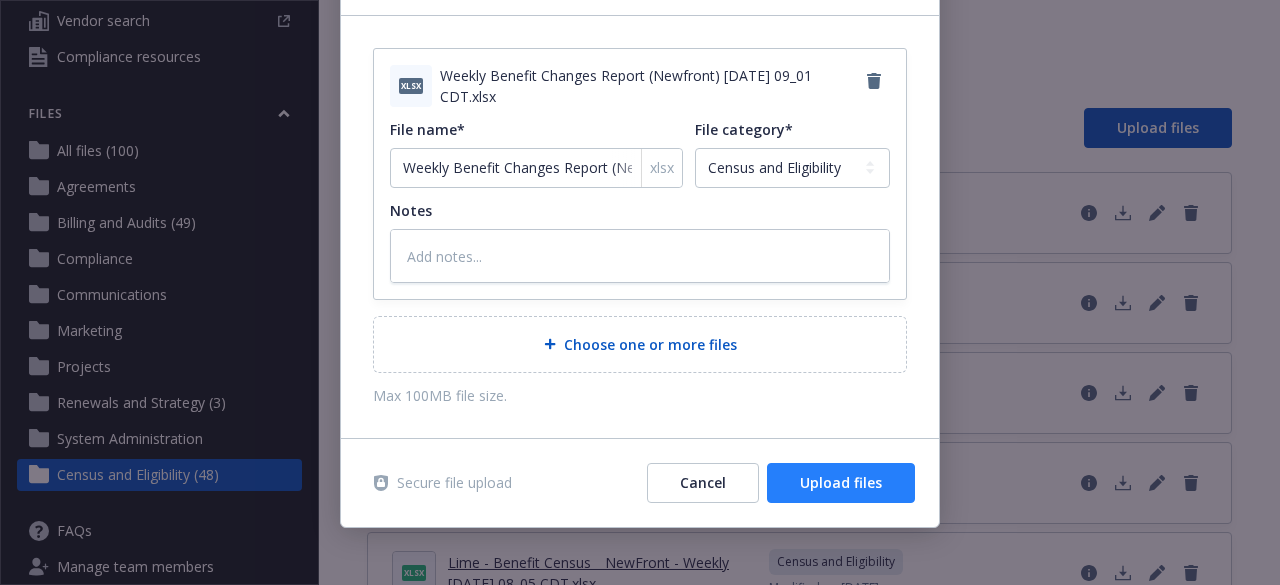 type on "x" 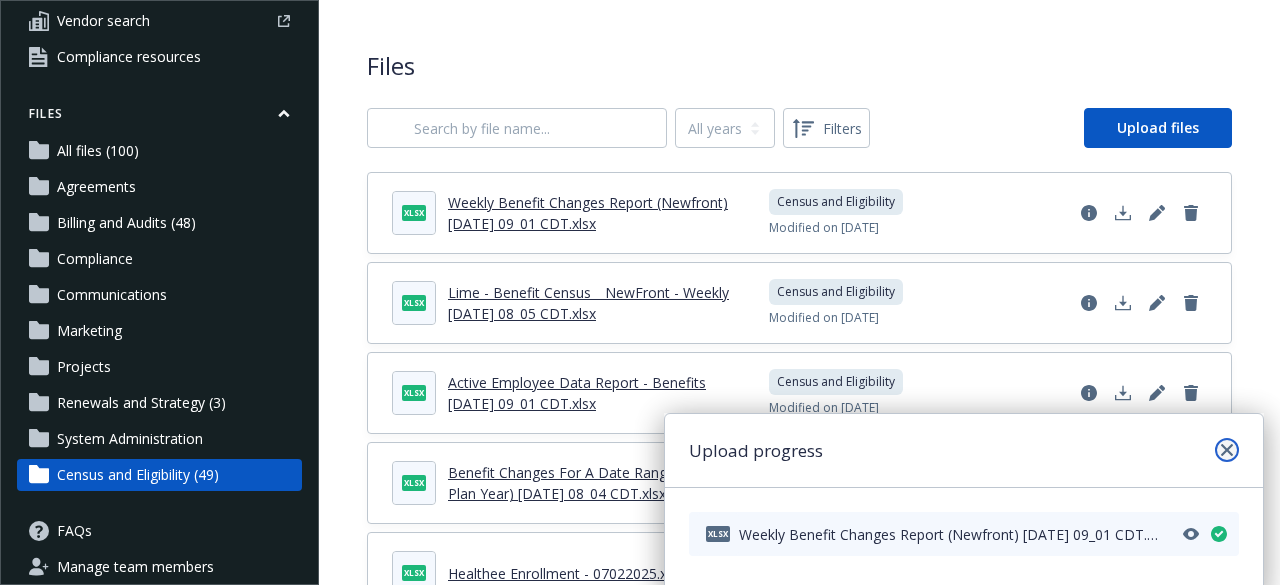 click 